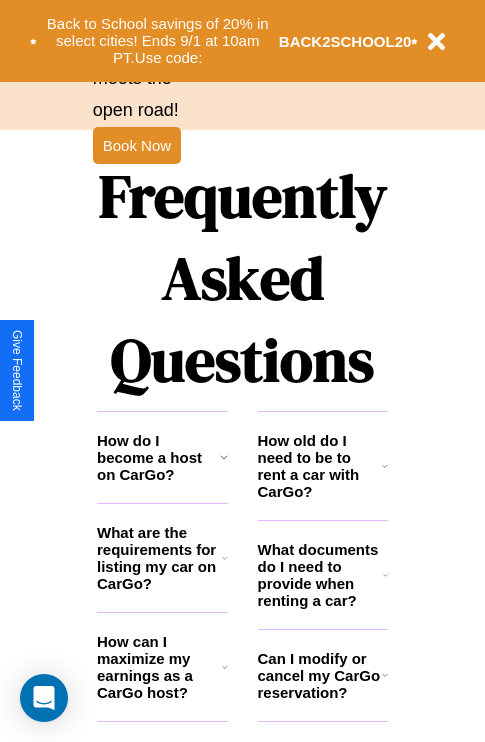 scroll, scrollTop: 2423, scrollLeft: 0, axis: vertical 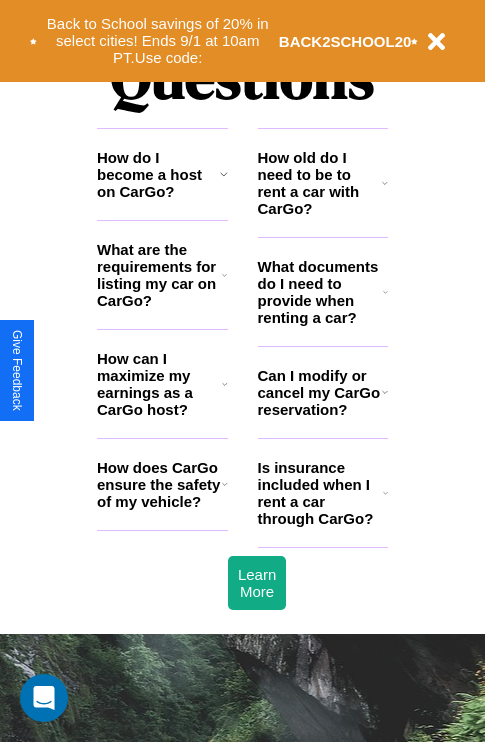 click on "How do I become a host on CarGo?" at bounding box center (158, 174) 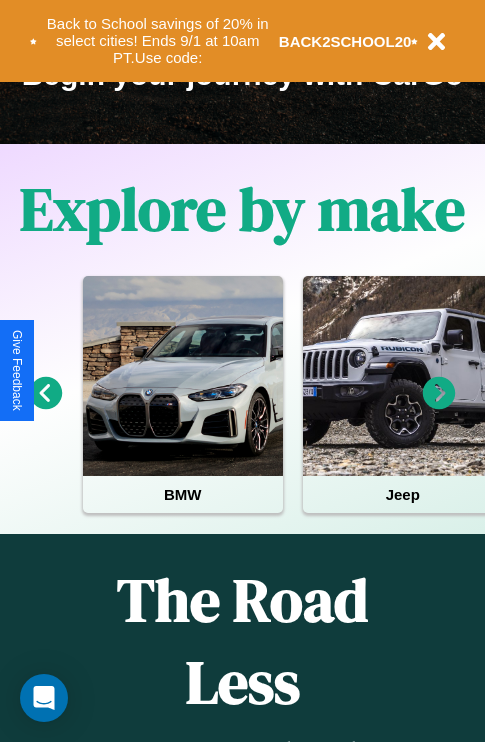 scroll, scrollTop: 308, scrollLeft: 0, axis: vertical 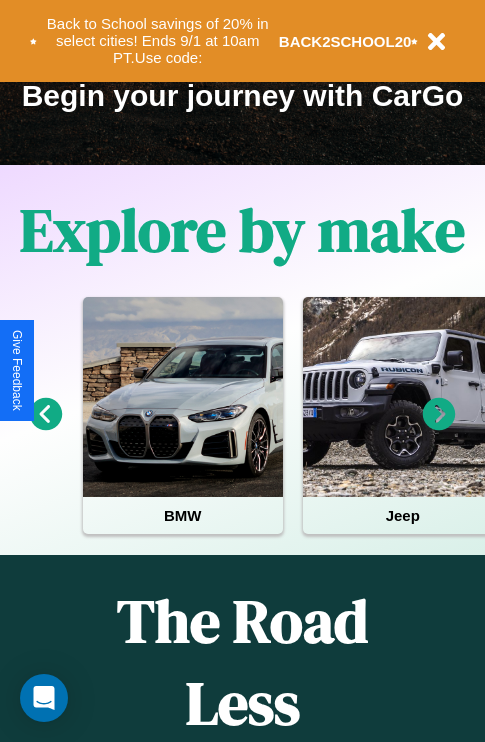 click 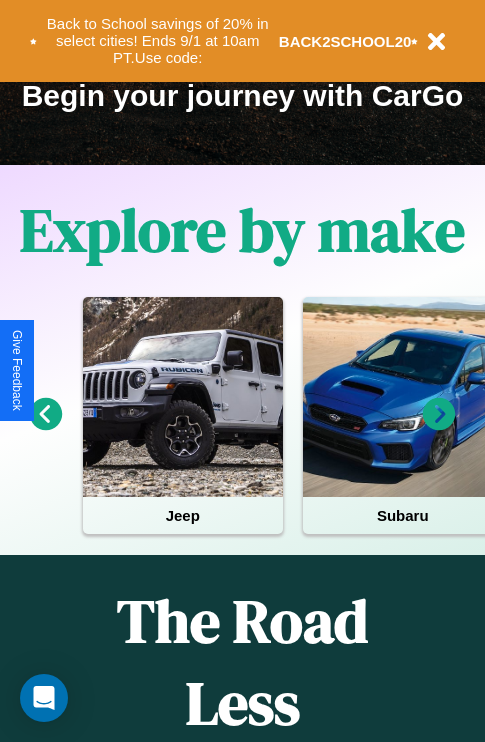 click 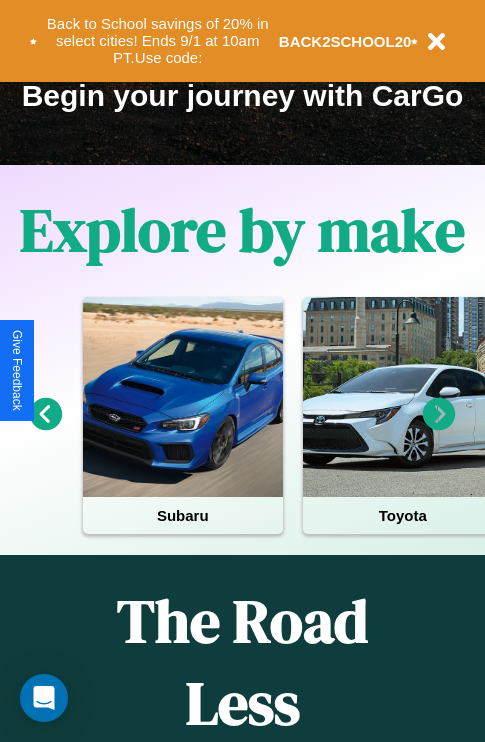 click 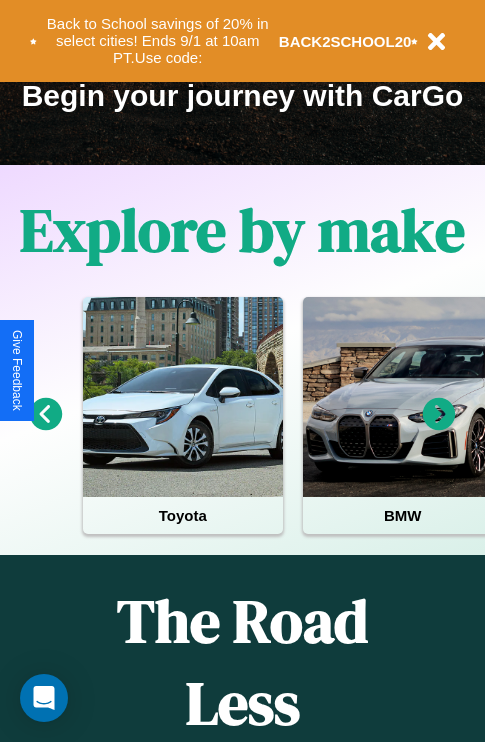 click 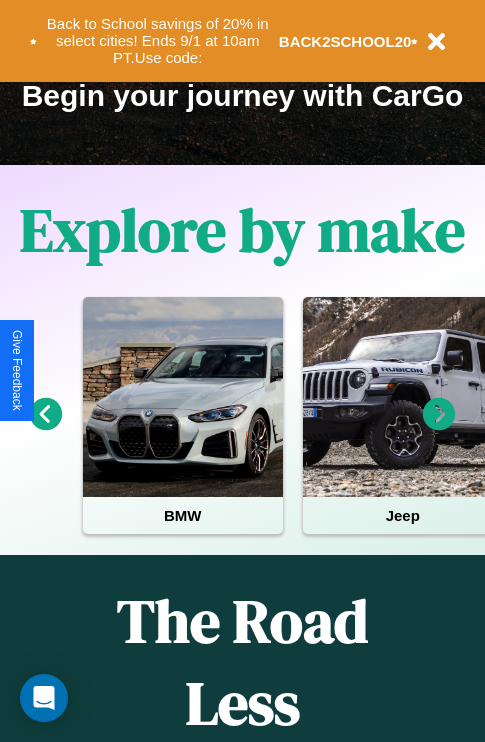 click 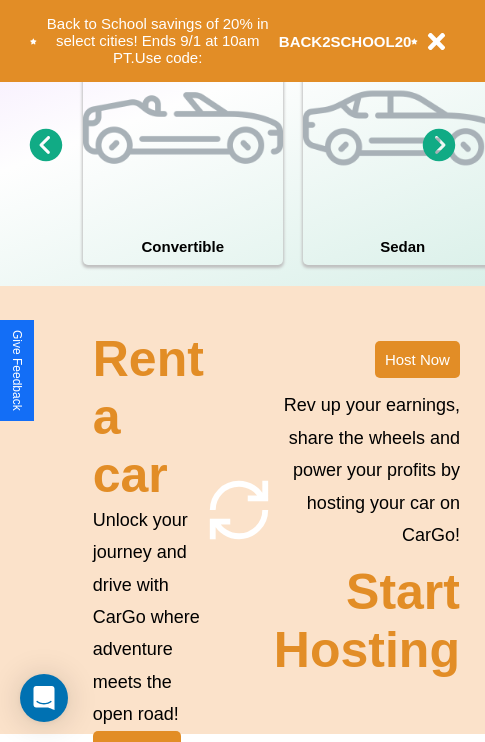 scroll, scrollTop: 1558, scrollLeft: 0, axis: vertical 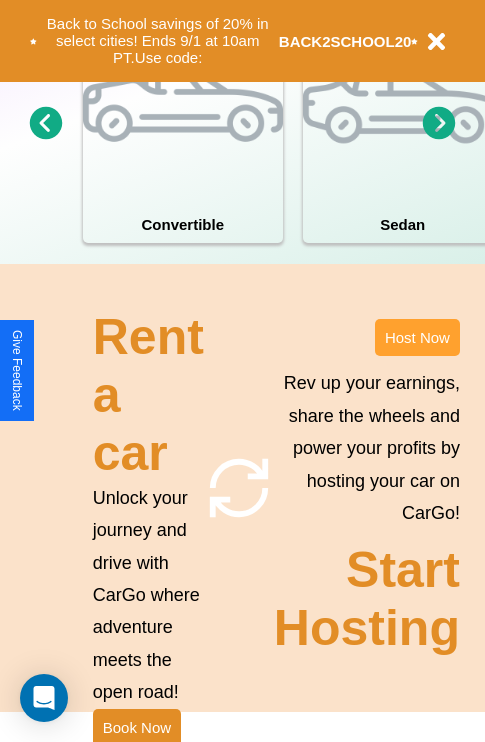 click on "Host Now" at bounding box center [417, 337] 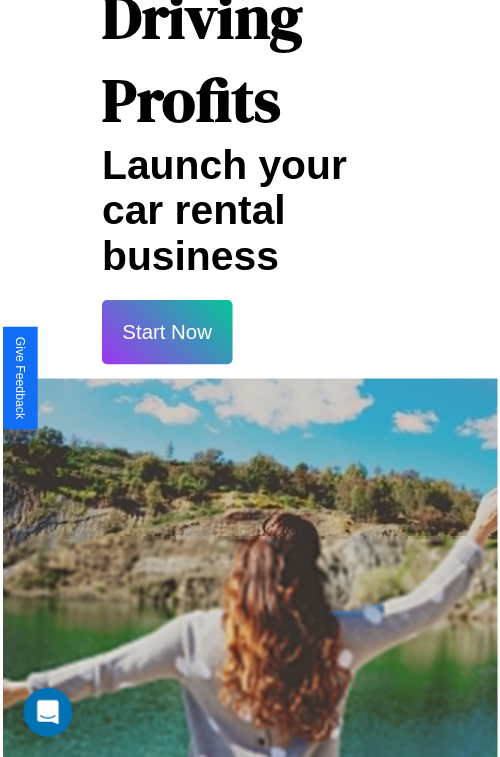 scroll, scrollTop: 35, scrollLeft: 0, axis: vertical 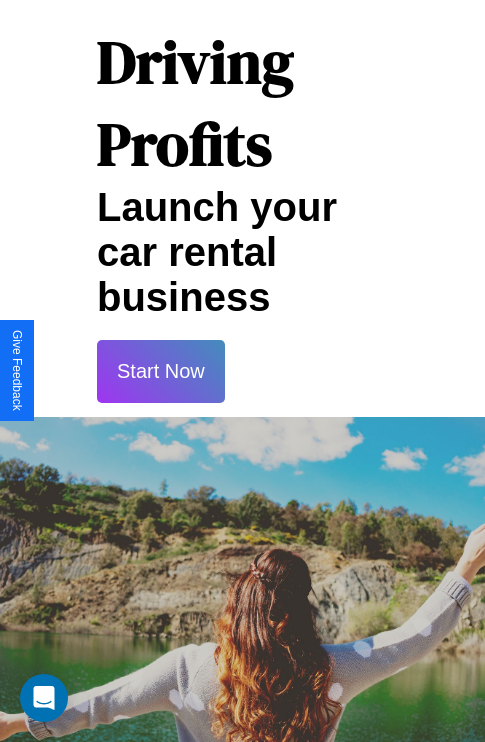 click on "Start Now" at bounding box center [161, 371] 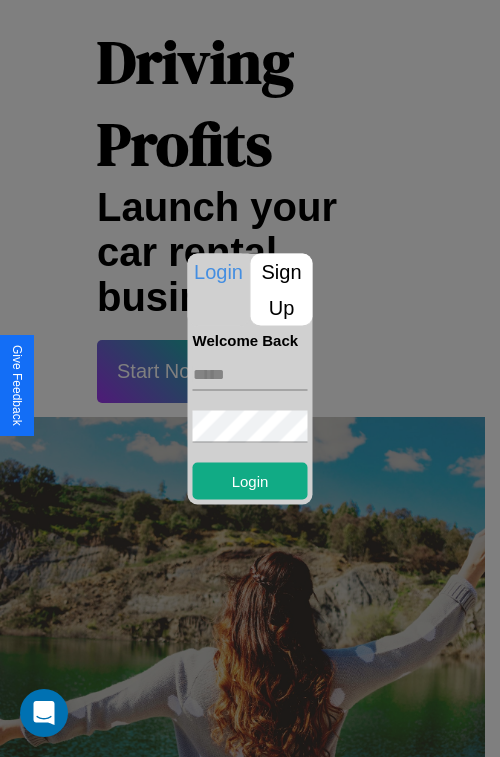 click at bounding box center [250, 374] 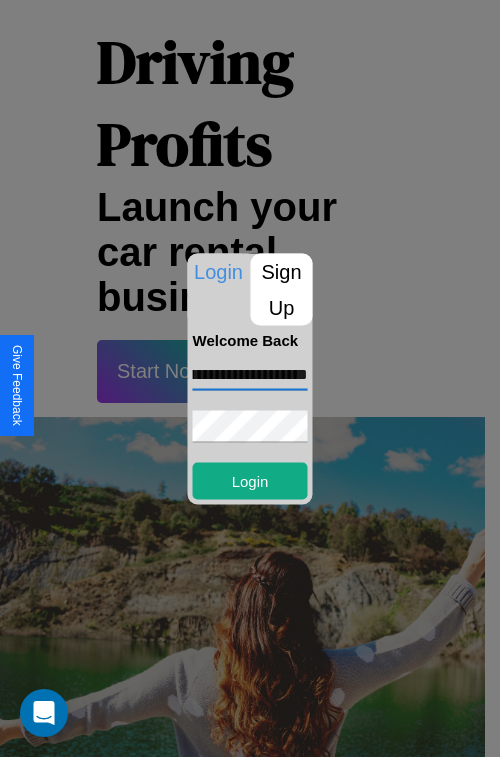 scroll, scrollTop: 0, scrollLeft: 58, axis: horizontal 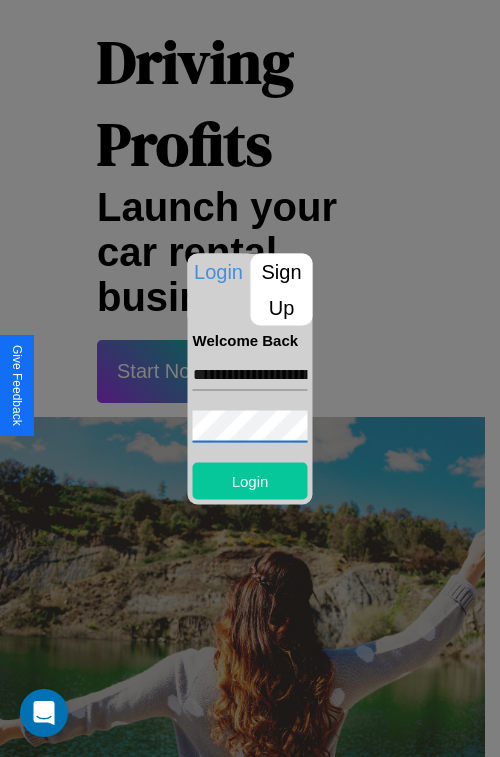 click on "Login" at bounding box center [250, 480] 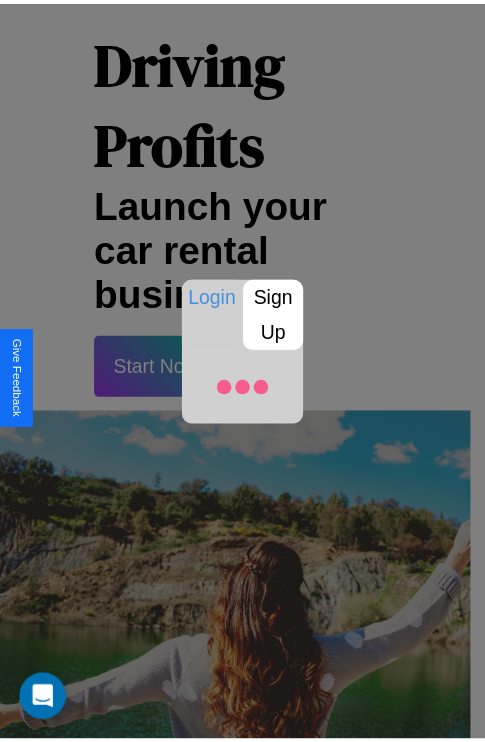 scroll, scrollTop: 37, scrollLeft: 0, axis: vertical 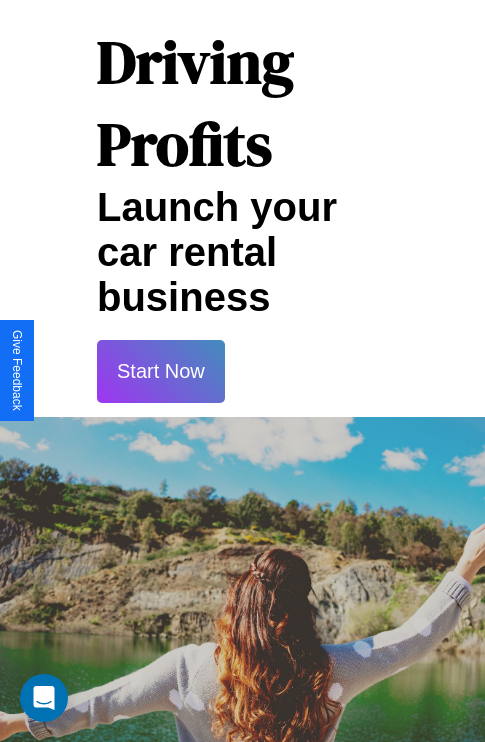 click on "Start Now" at bounding box center (161, 371) 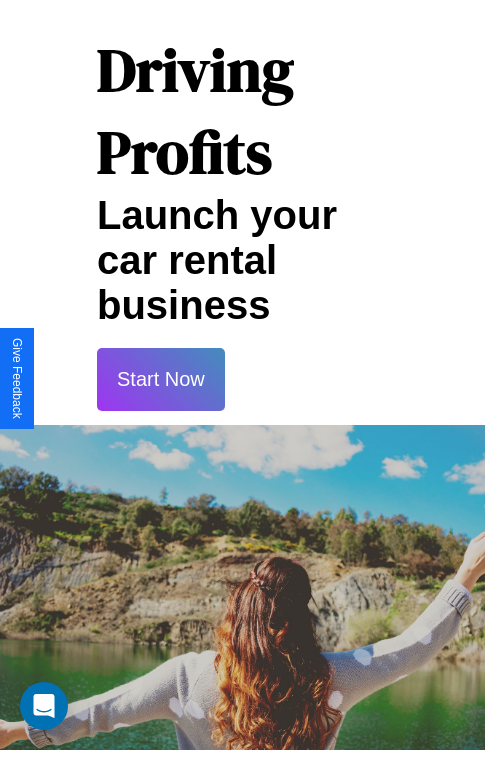scroll, scrollTop: 0, scrollLeft: 0, axis: both 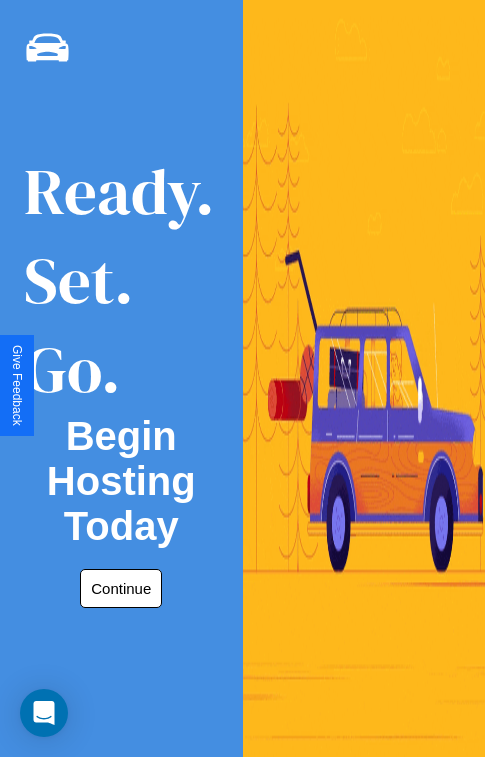 click on "Continue" at bounding box center [121, 588] 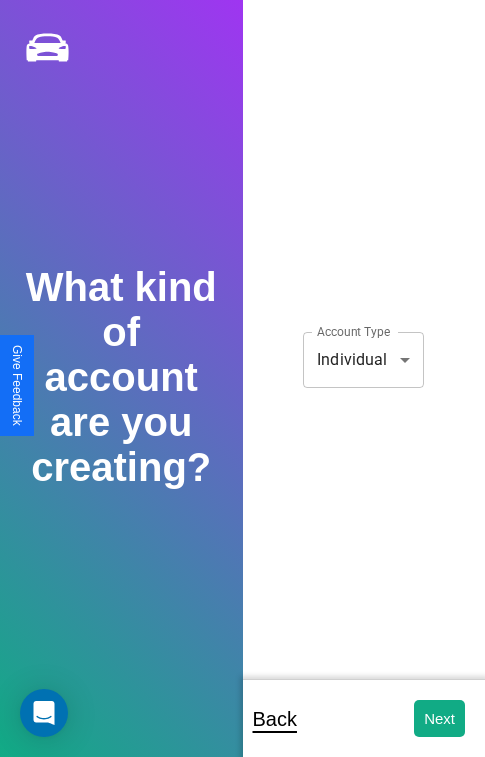 click on "**********" at bounding box center [242, 392] 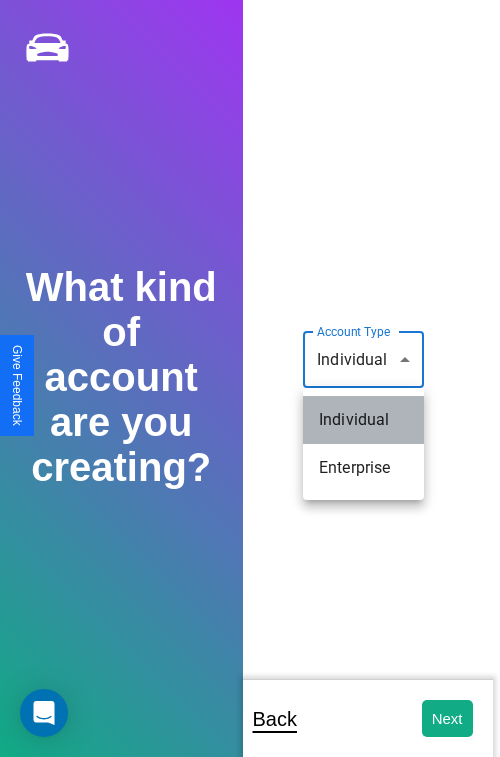 click on "Individual" at bounding box center [363, 420] 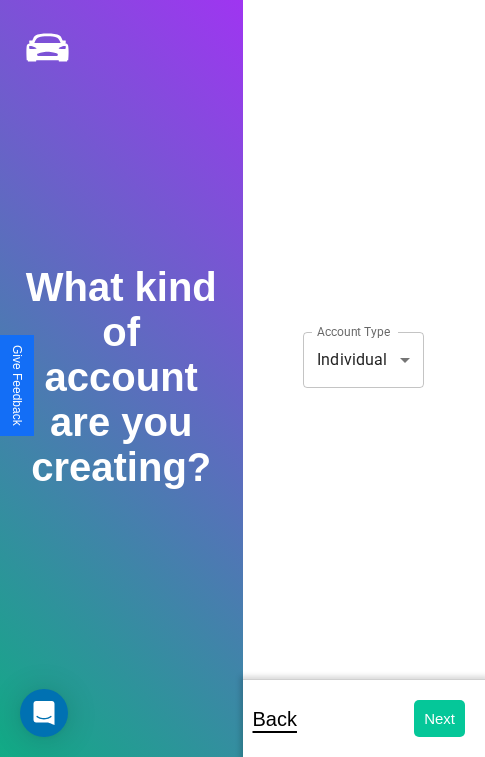 click on "Next" at bounding box center [439, 718] 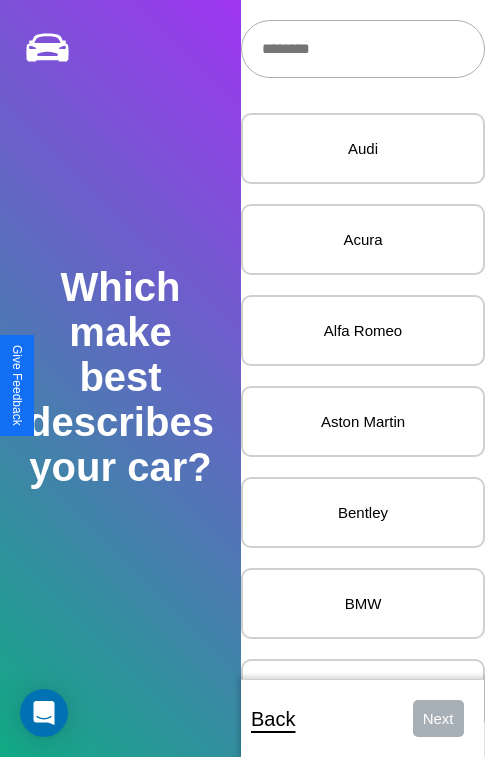 click at bounding box center (363, 49) 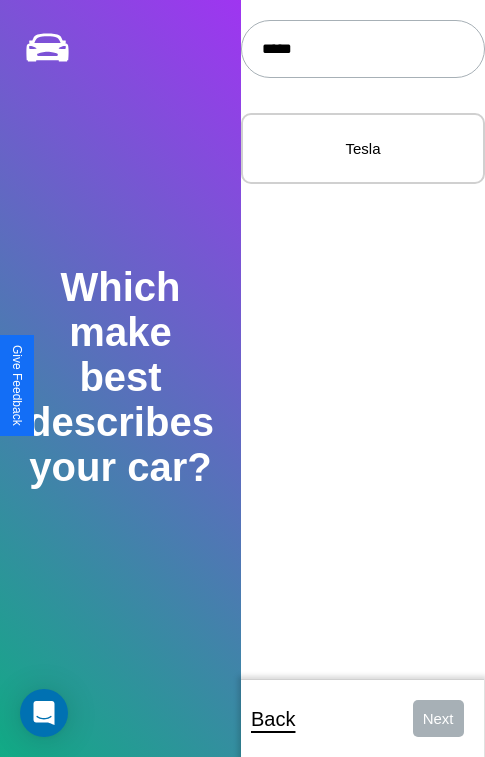 type on "*****" 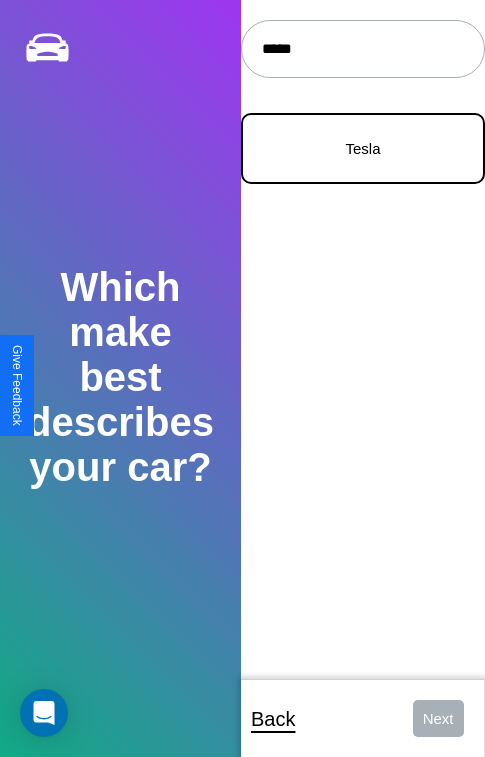 click on "Tesla" at bounding box center (363, 148) 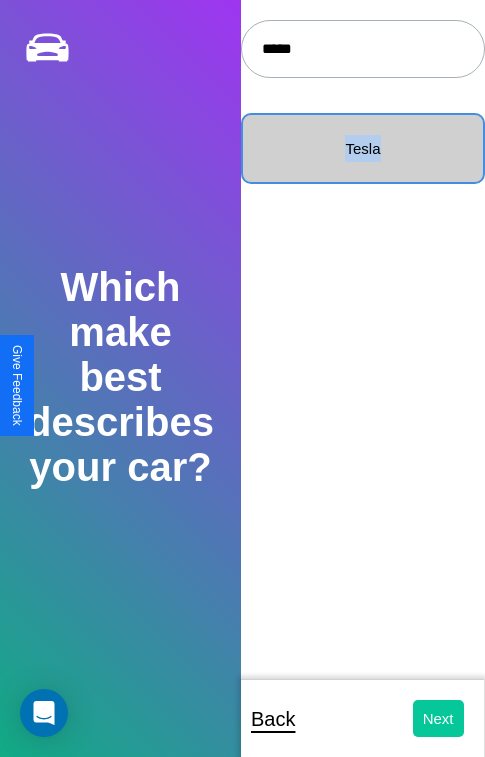 click on "Next" at bounding box center [438, 718] 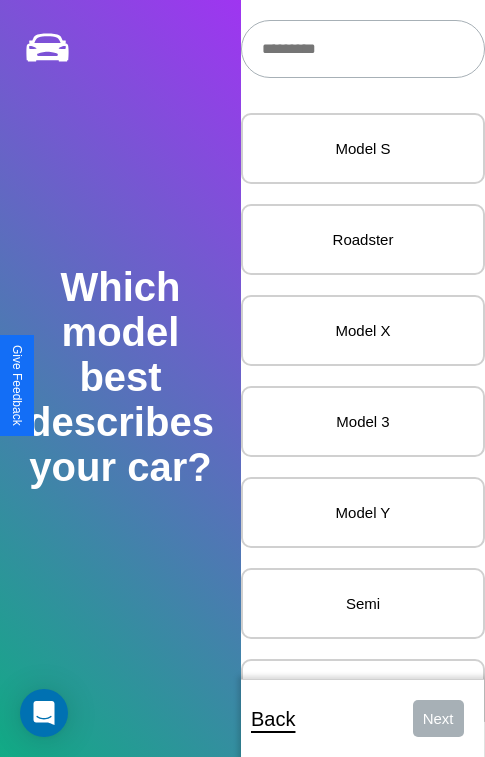 scroll, scrollTop: 27, scrollLeft: 0, axis: vertical 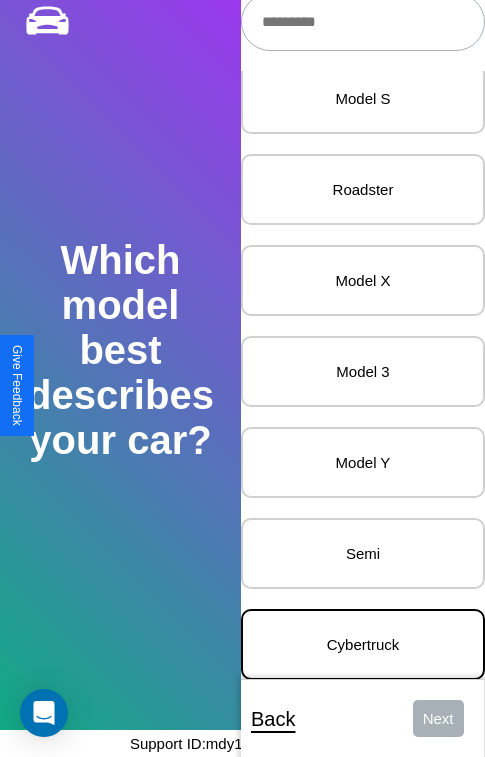 click on "Cybertruck" at bounding box center [363, 644] 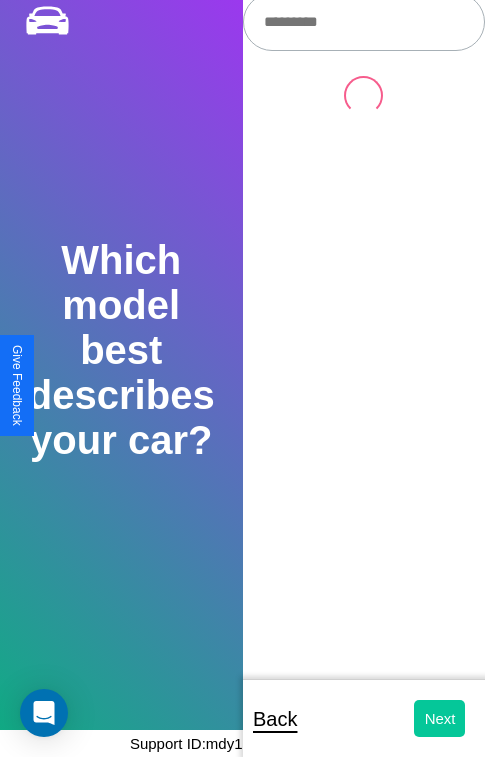 scroll, scrollTop: 0, scrollLeft: 0, axis: both 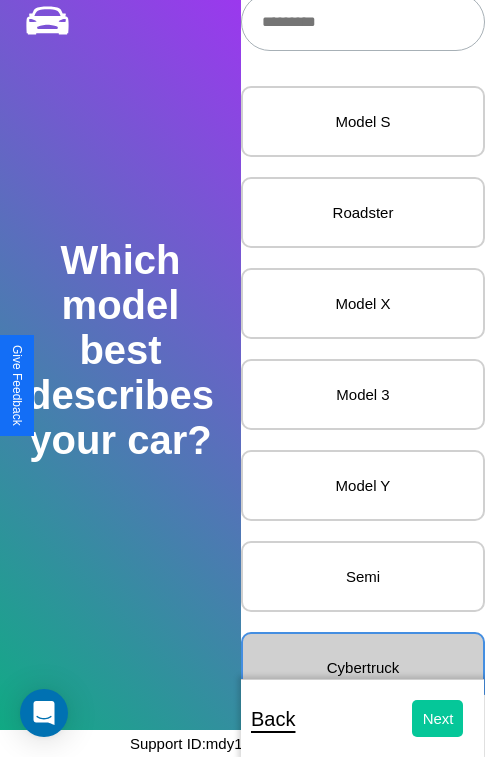 click on "Next" at bounding box center (438, 718) 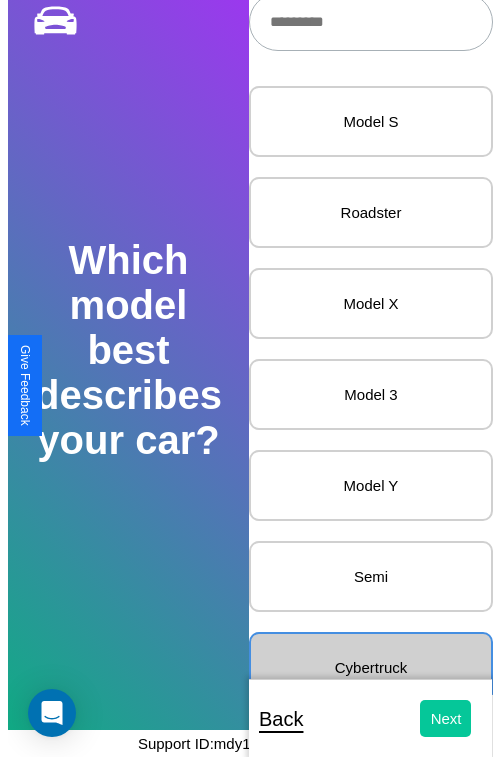 scroll, scrollTop: 0, scrollLeft: 0, axis: both 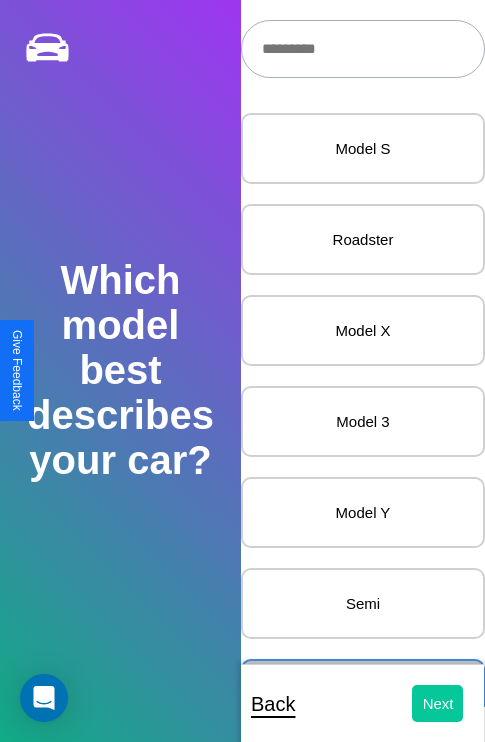 select on "*****" 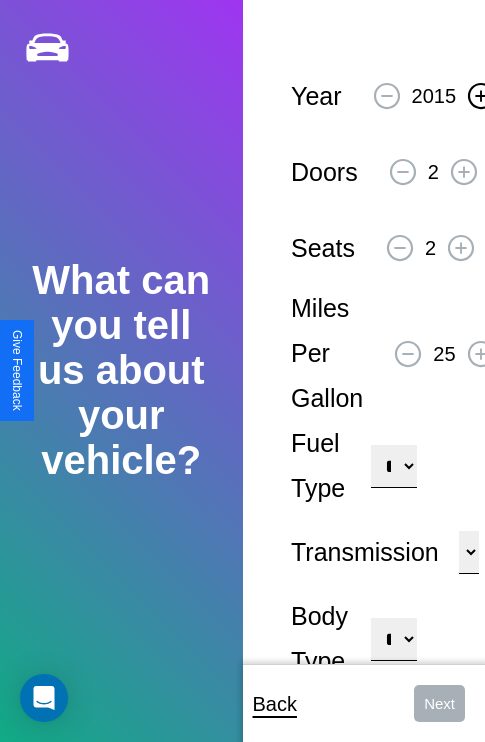 click 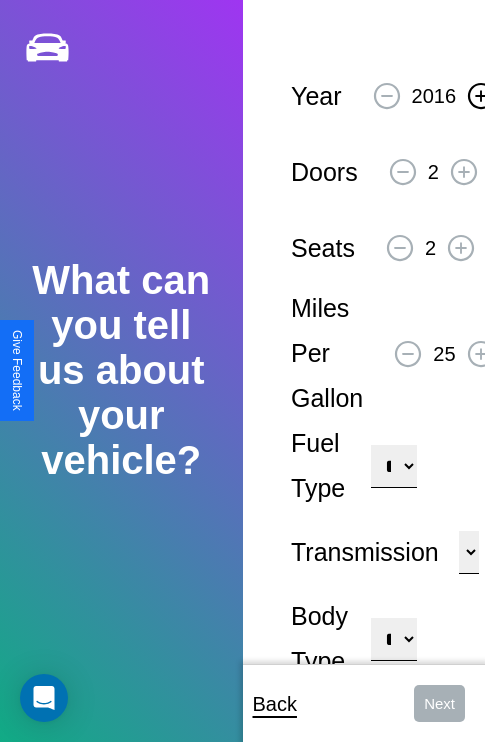 click 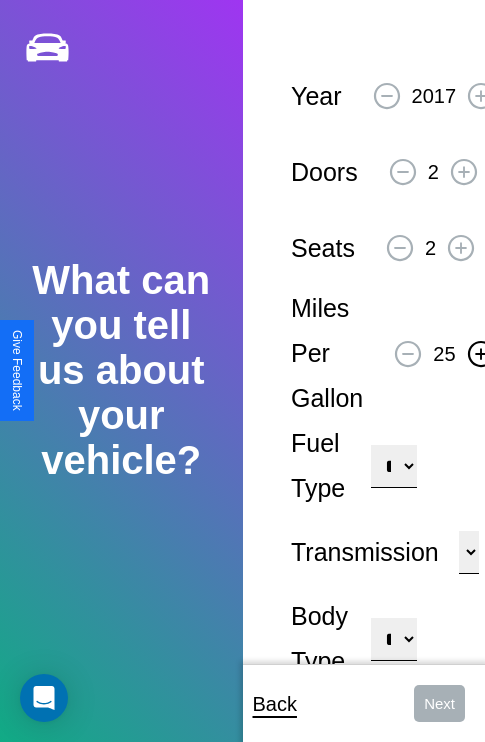 click 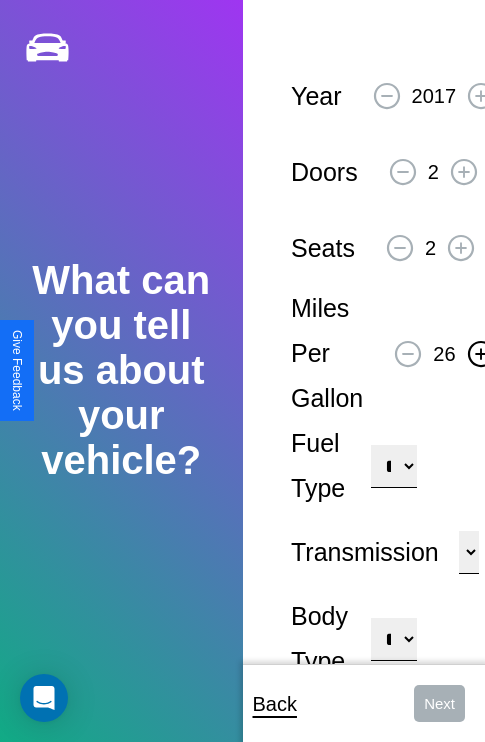 click 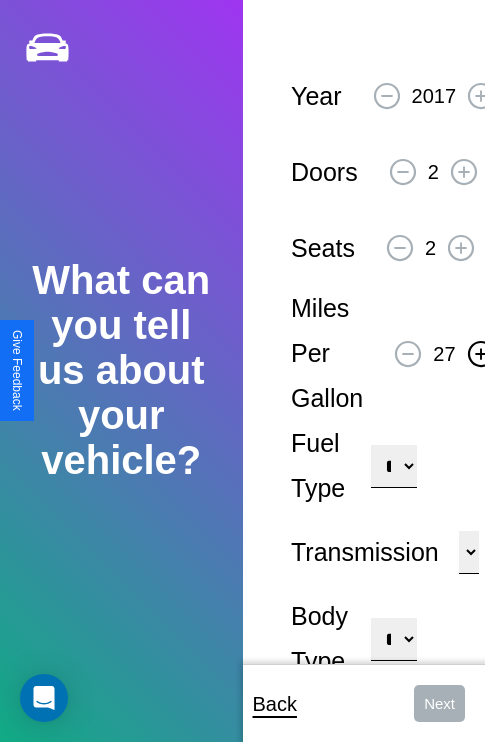 click 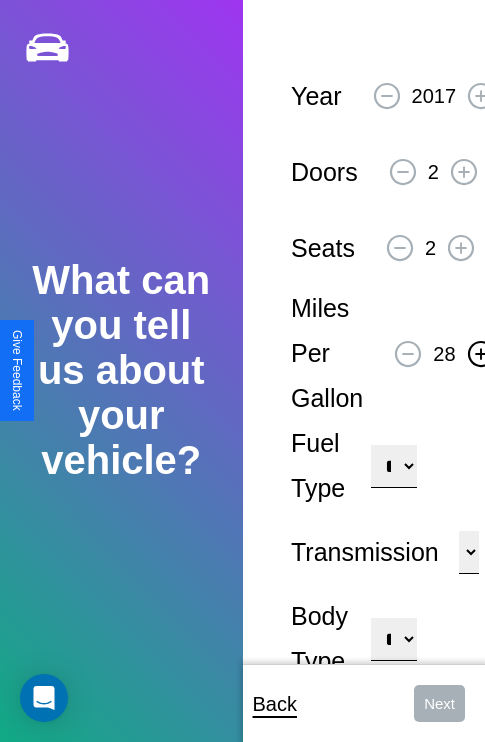 click 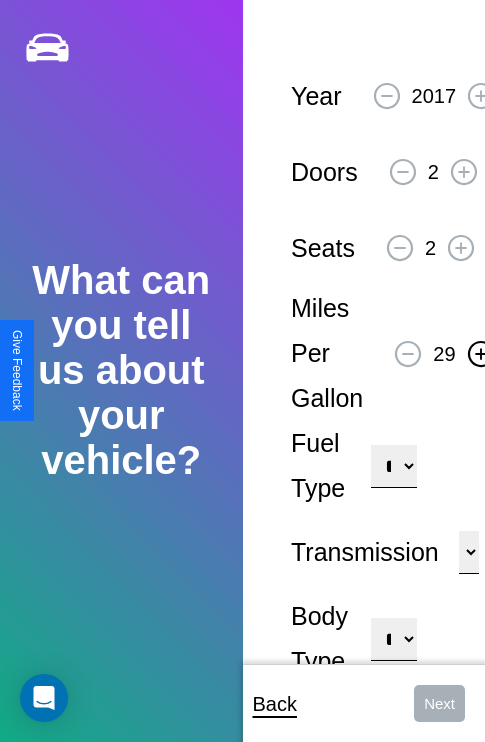 click 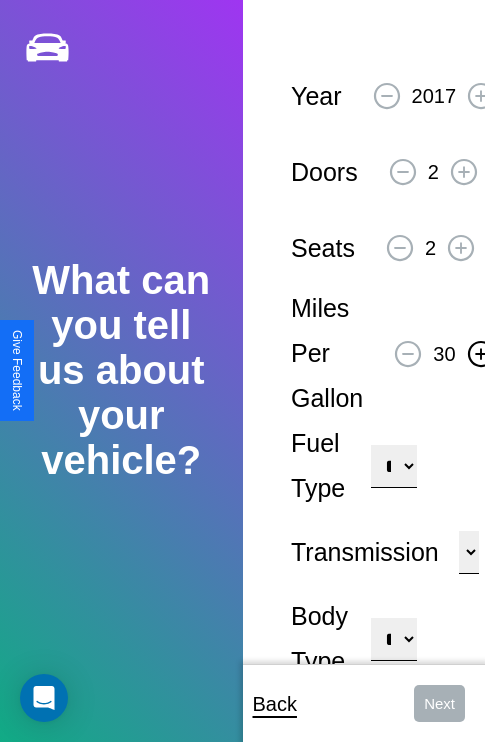 click 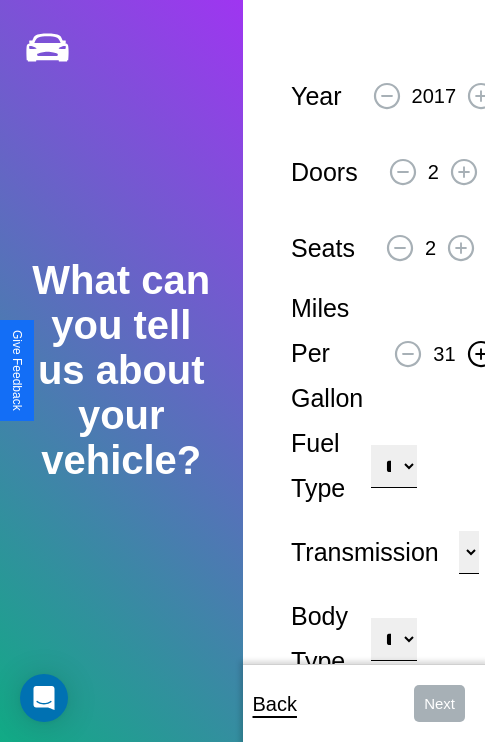 click 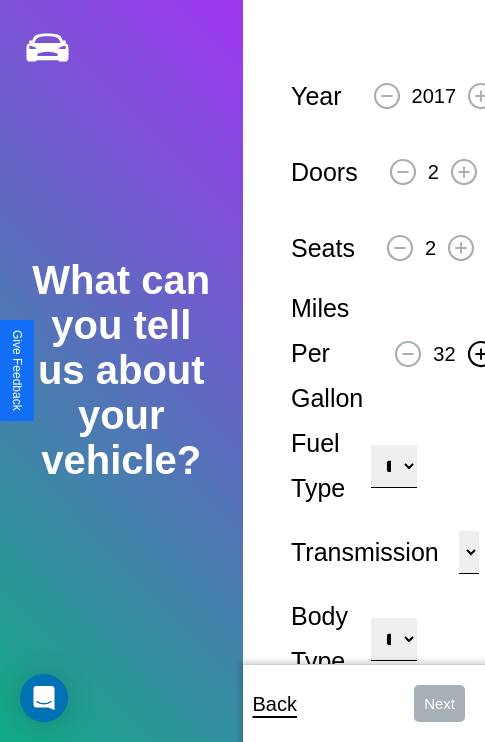 click 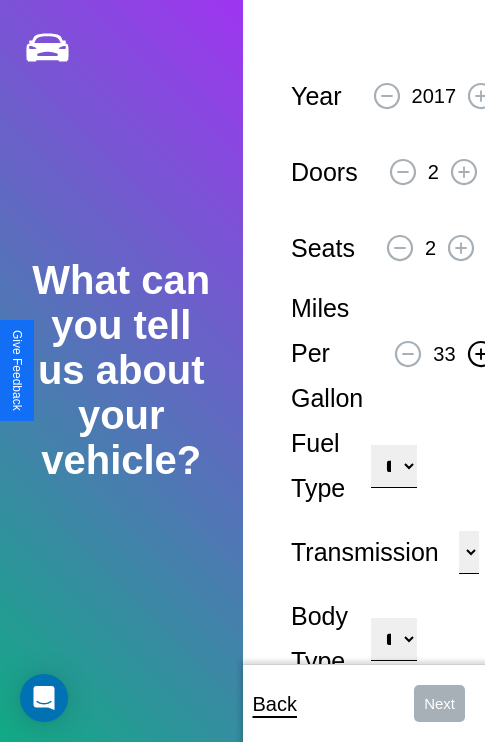 click 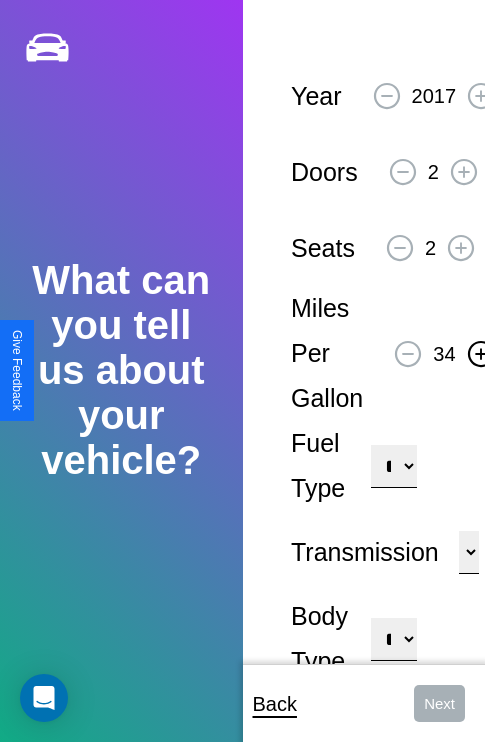 click 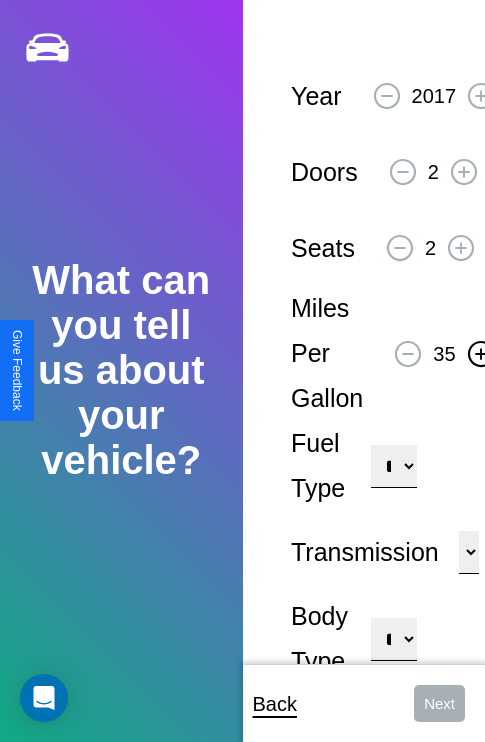 click on "**********" at bounding box center (393, 466) 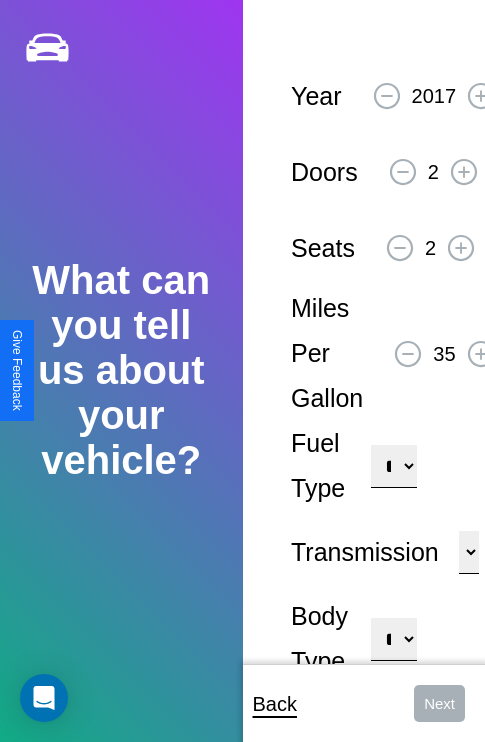 select on "********" 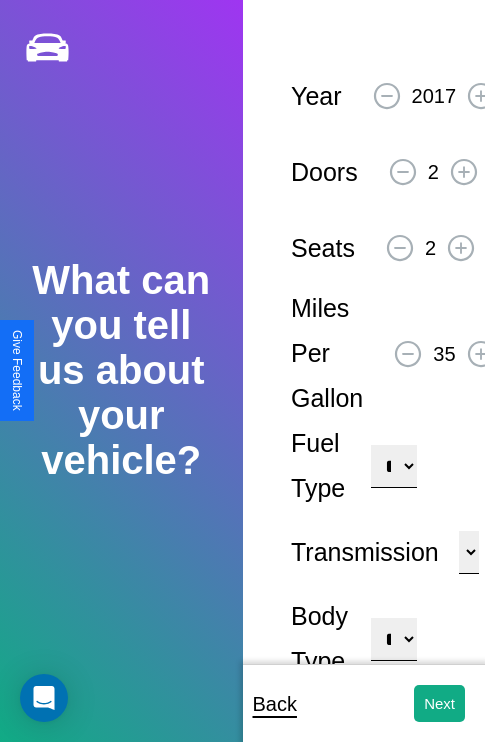 click on "**********" at bounding box center (393, 639) 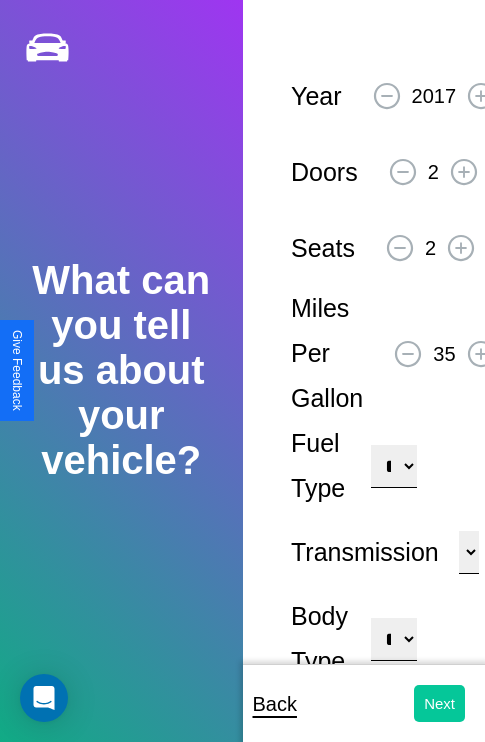 click on "Next" at bounding box center [439, 703] 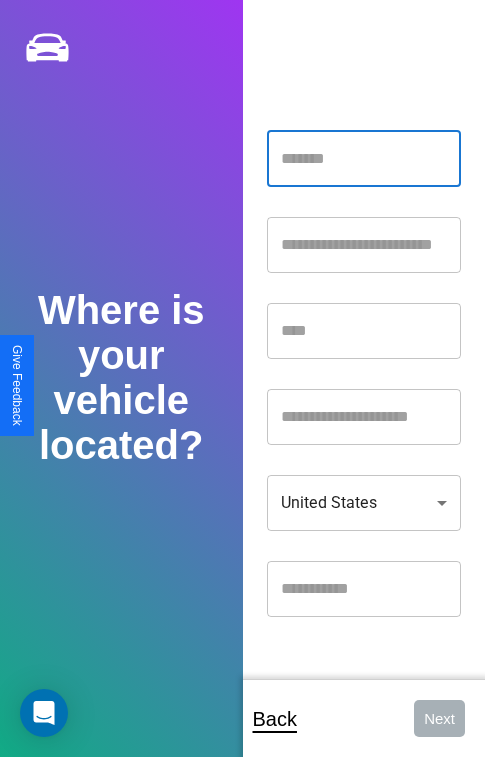 click at bounding box center [364, 159] 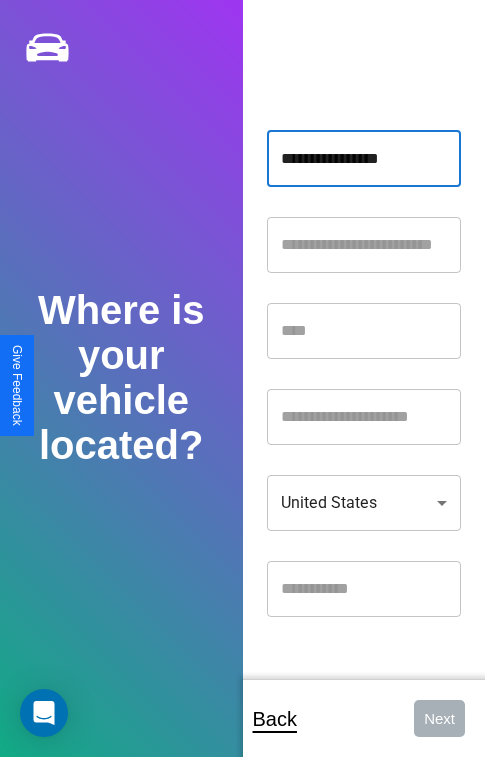 type on "**********" 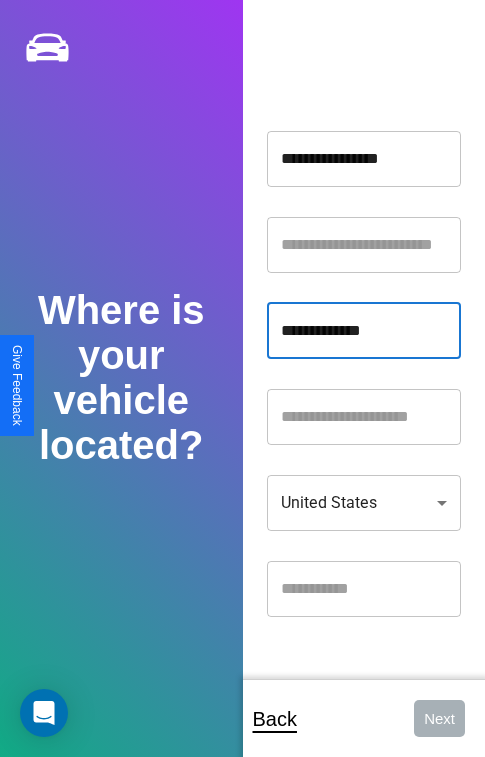 type on "**********" 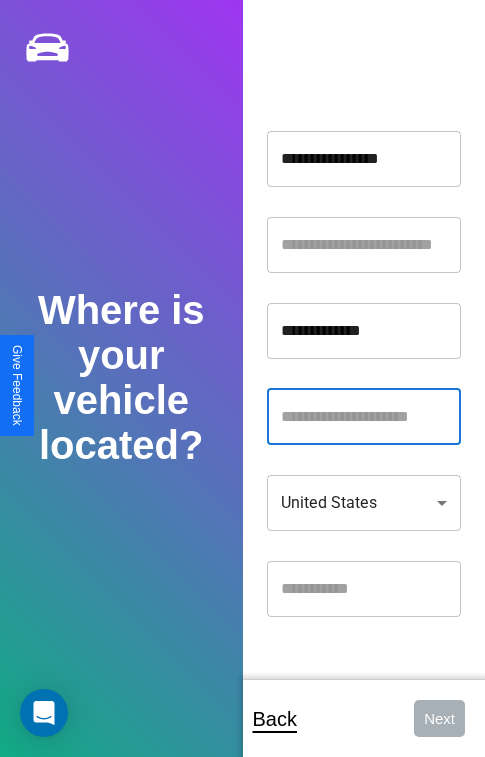 click at bounding box center (364, 417) 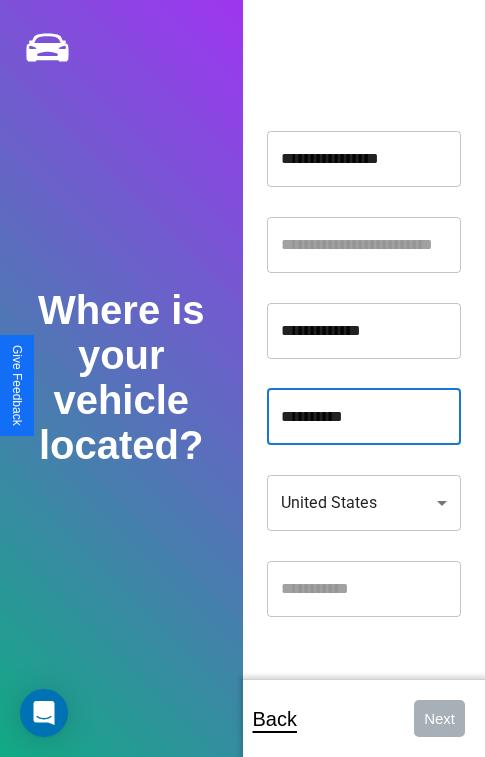 type on "**********" 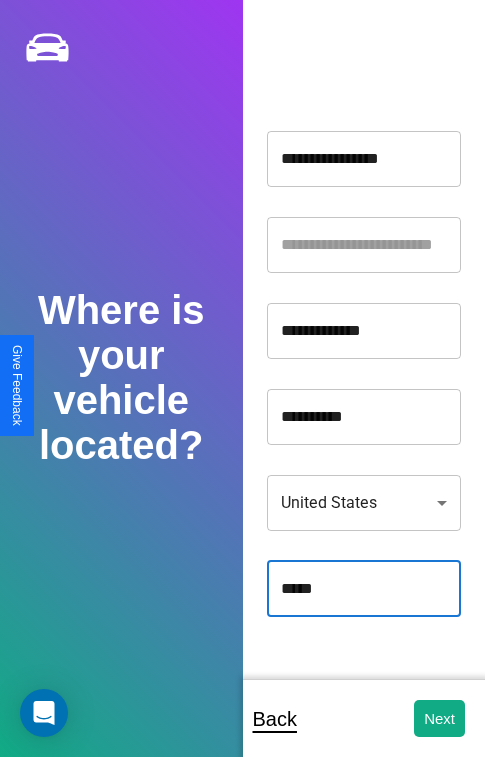 type on "*****" 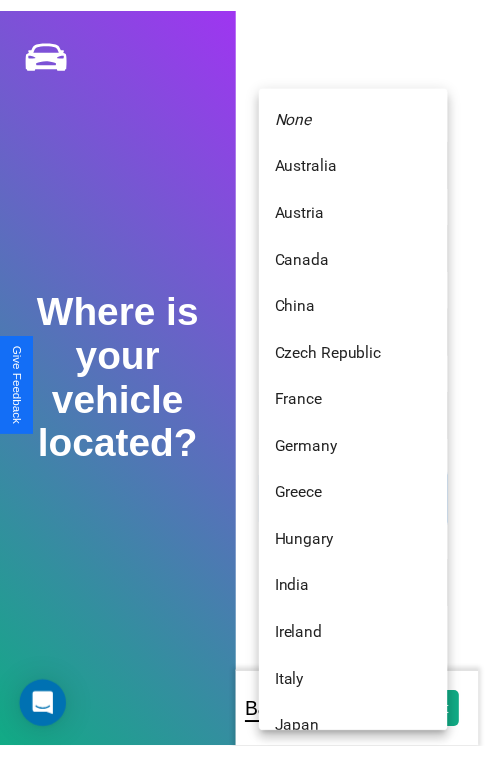 scroll, scrollTop: 459, scrollLeft: 0, axis: vertical 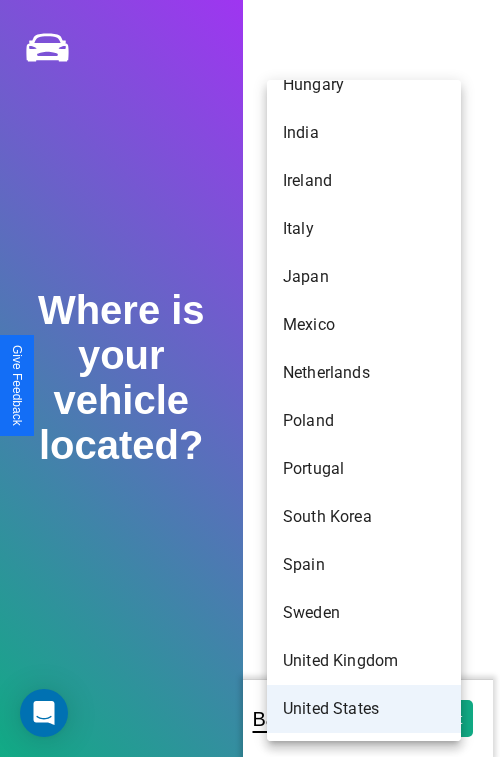 click on "United States" at bounding box center [364, 709] 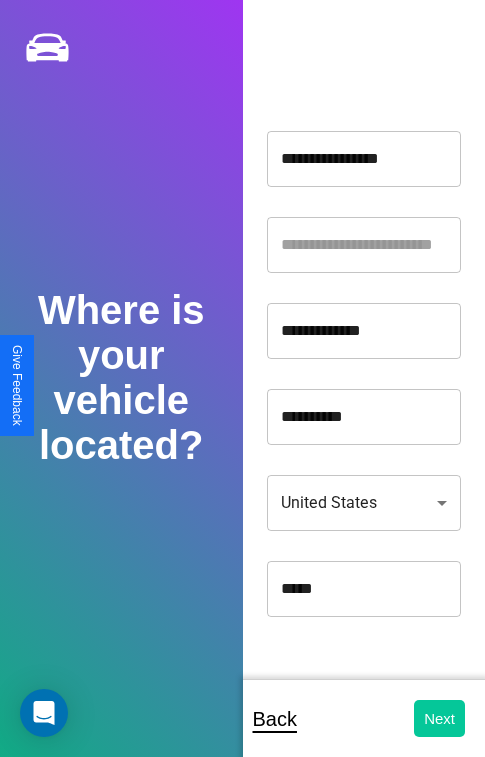 click on "Next" at bounding box center [439, 718] 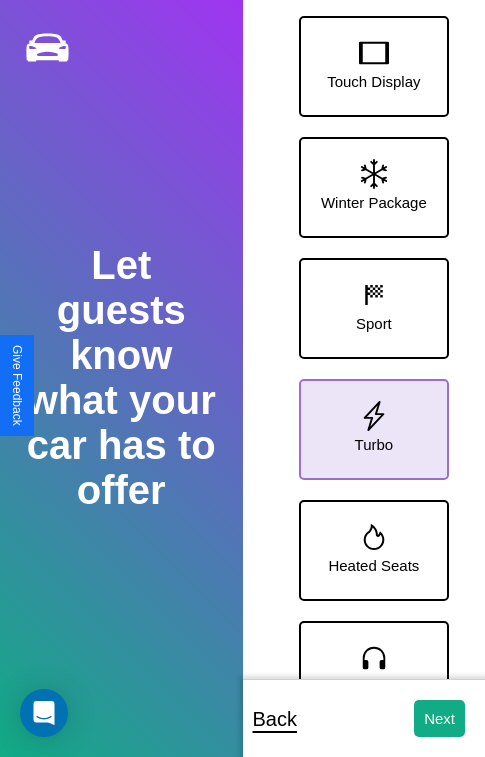 click 